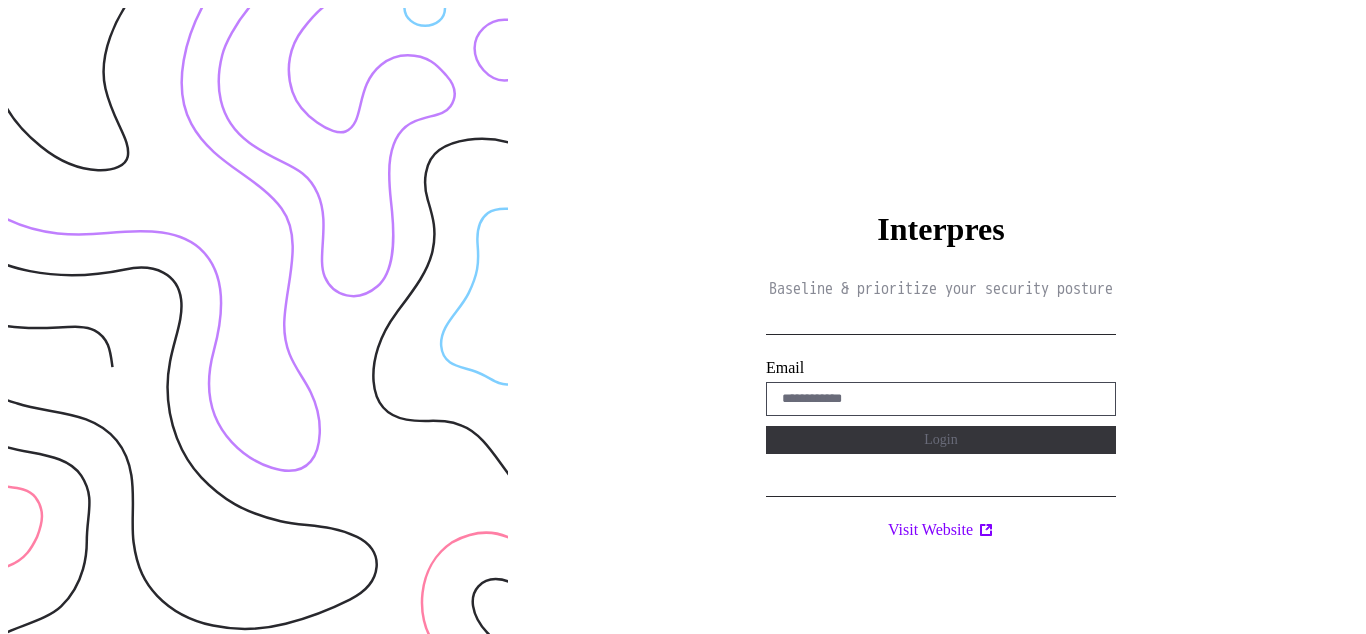 scroll, scrollTop: 0, scrollLeft: 0, axis: both 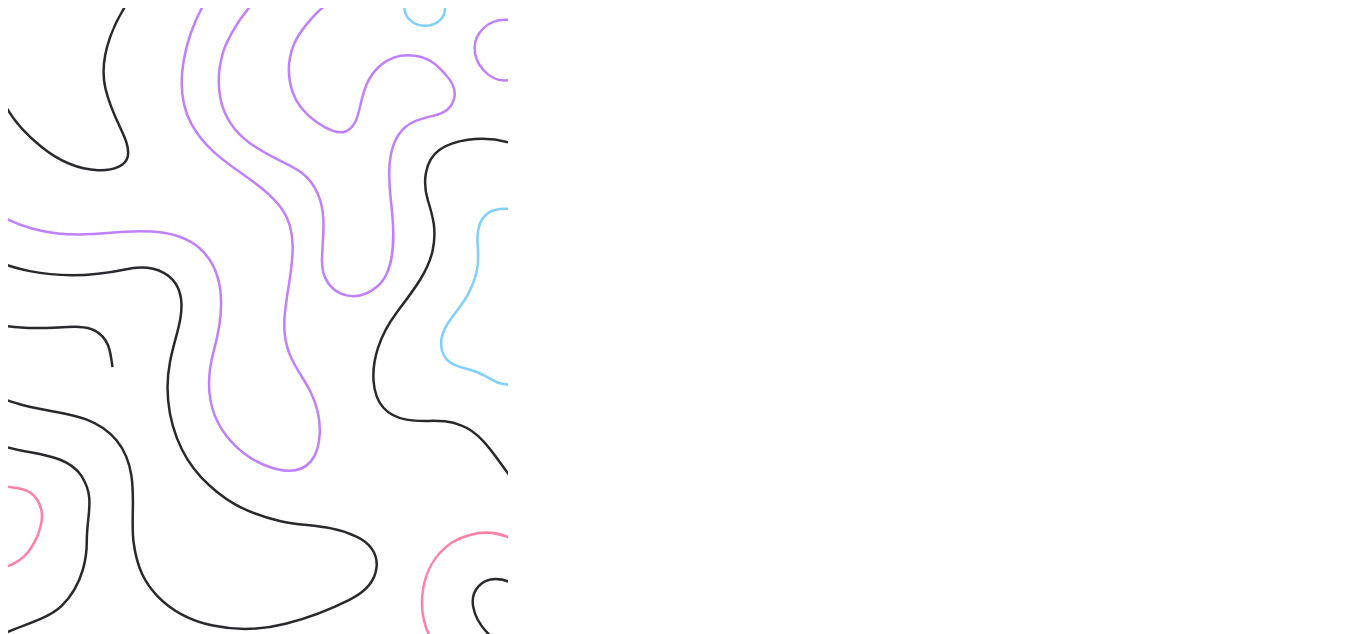 click on "Interpres Baseline & prioritize your security posture Email Login Visit Website" at bounding box center (941, 325) 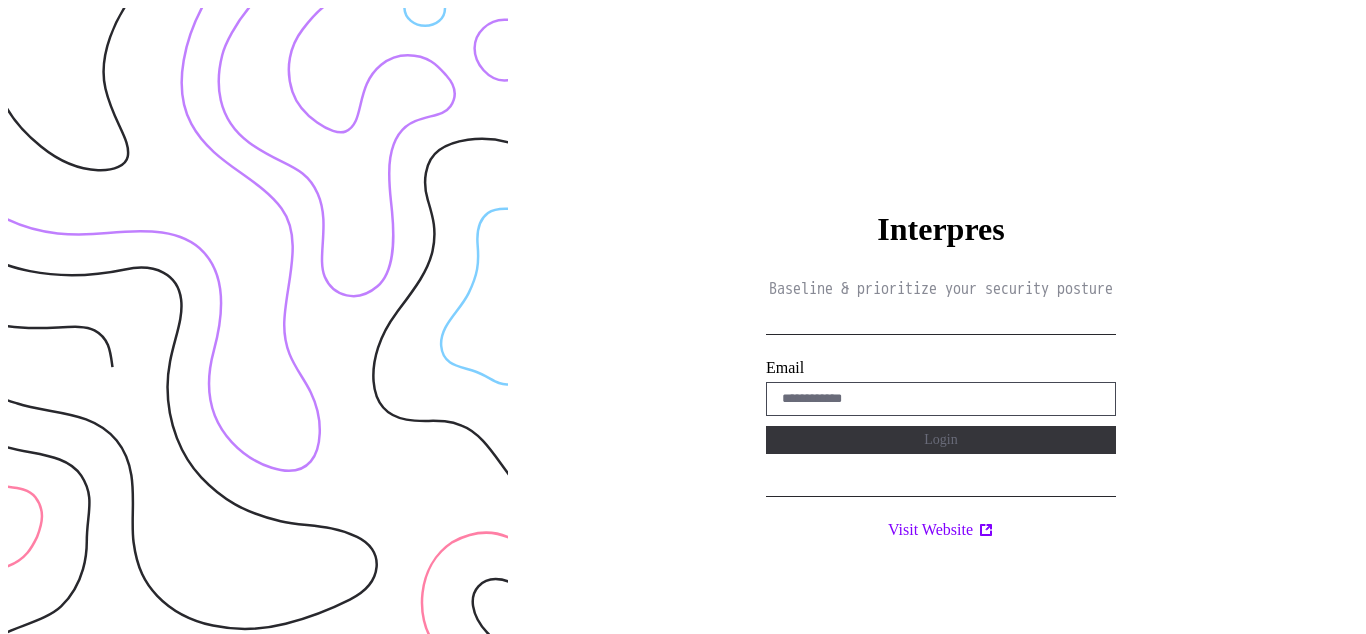 scroll, scrollTop: 0, scrollLeft: 0, axis: both 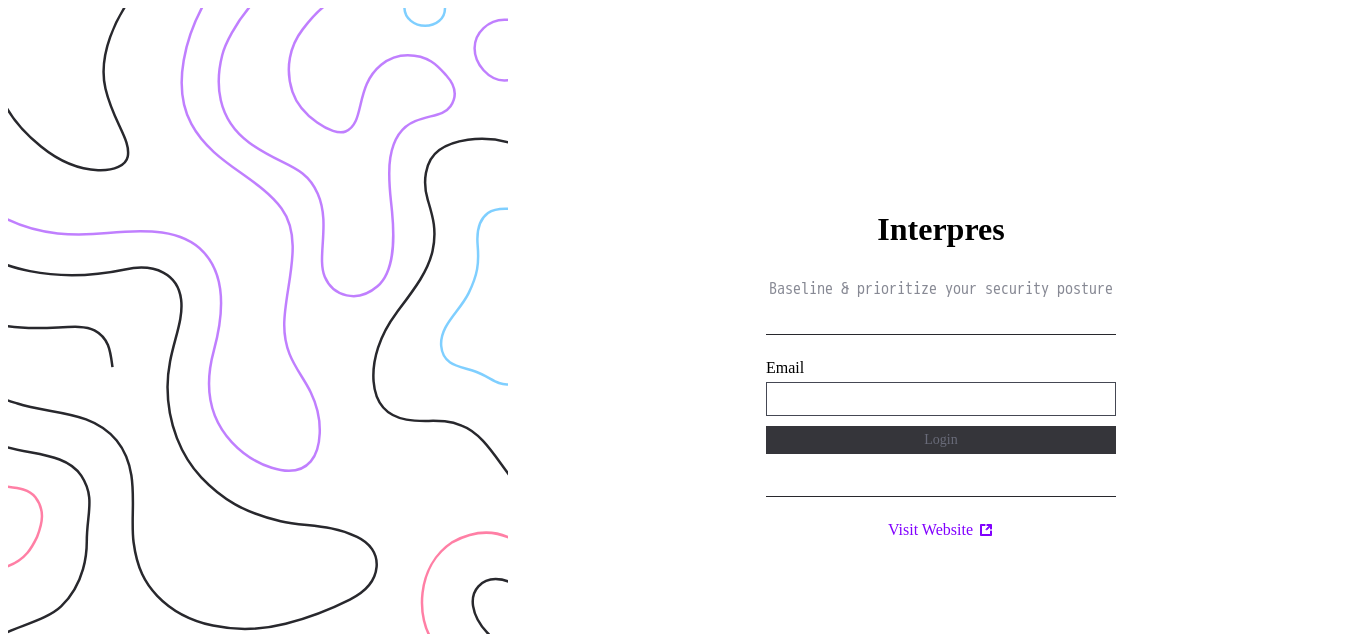 type on "**********" 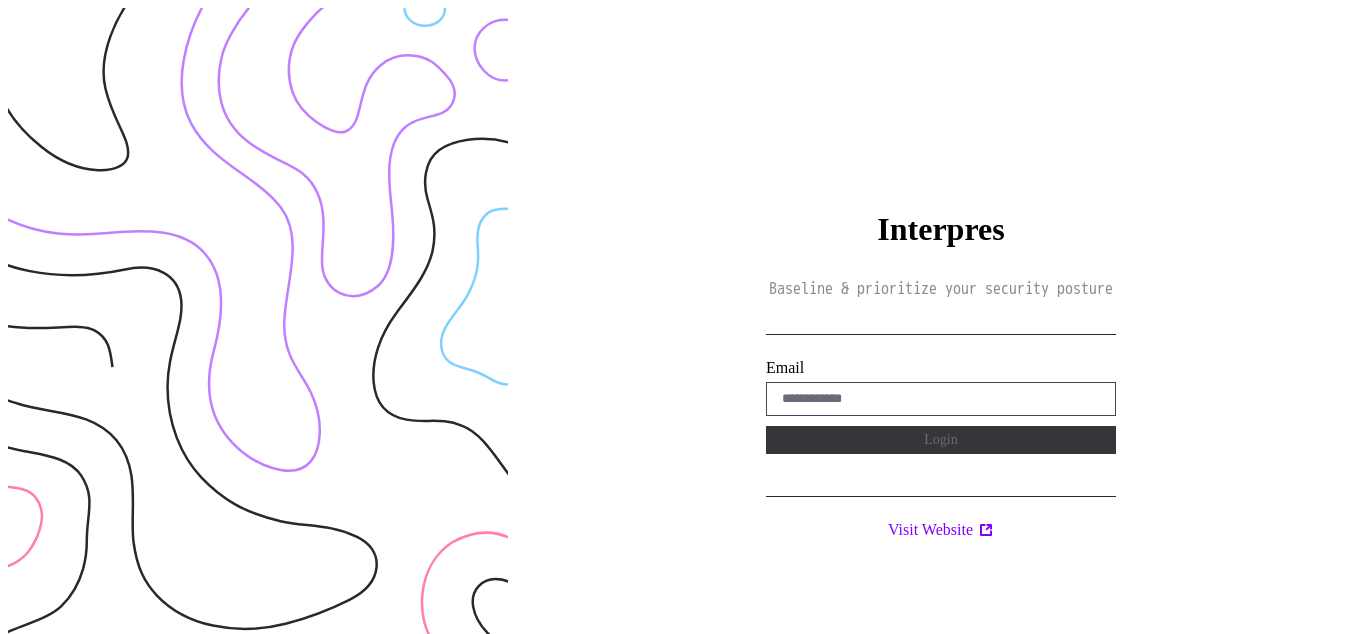 scroll, scrollTop: 0, scrollLeft: 0, axis: both 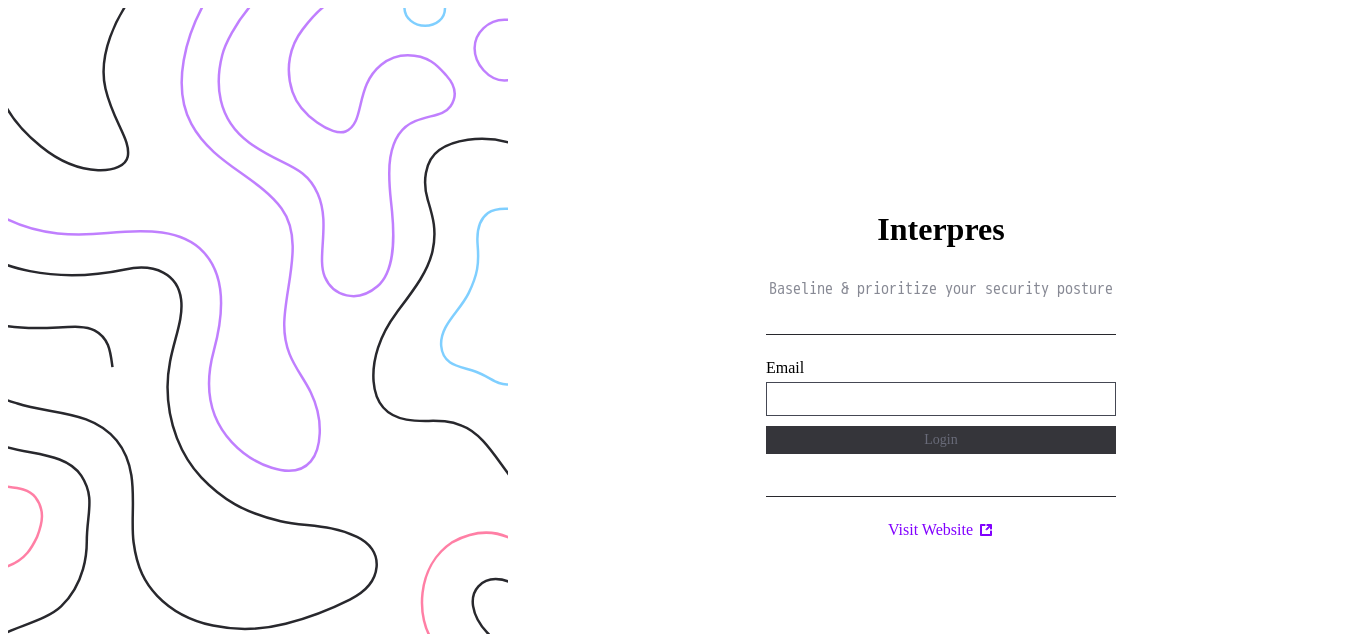 type on "**********" 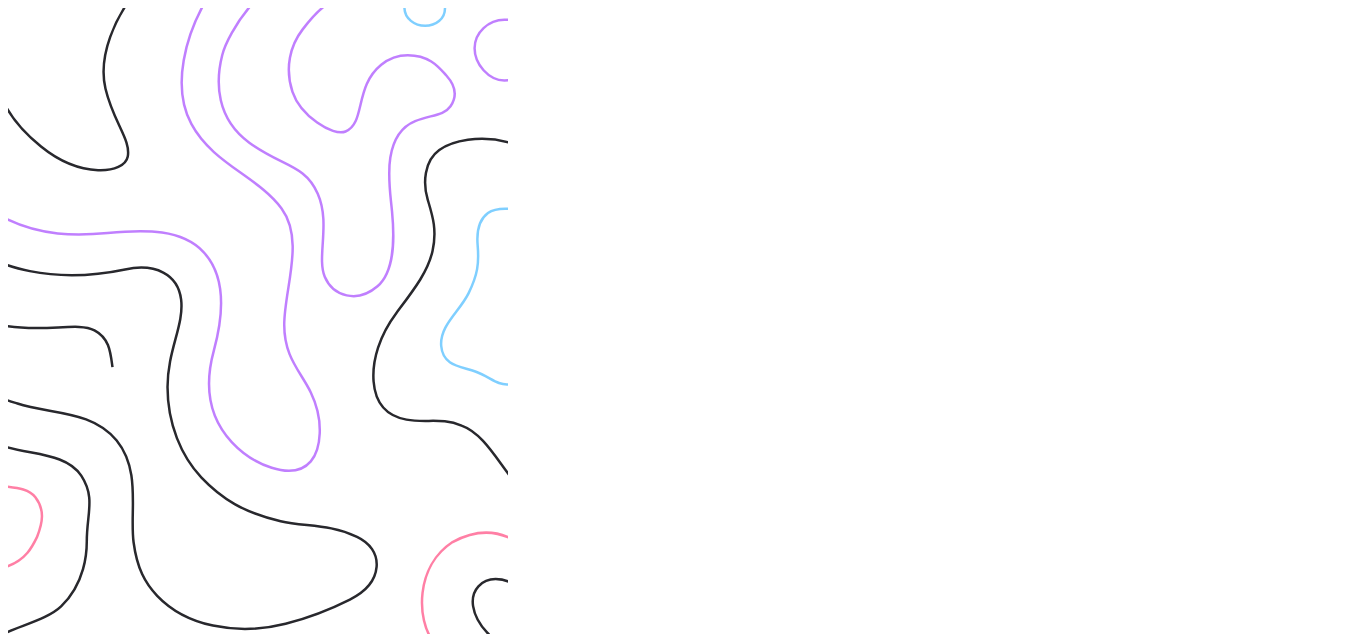 scroll, scrollTop: 0, scrollLeft: 0, axis: both 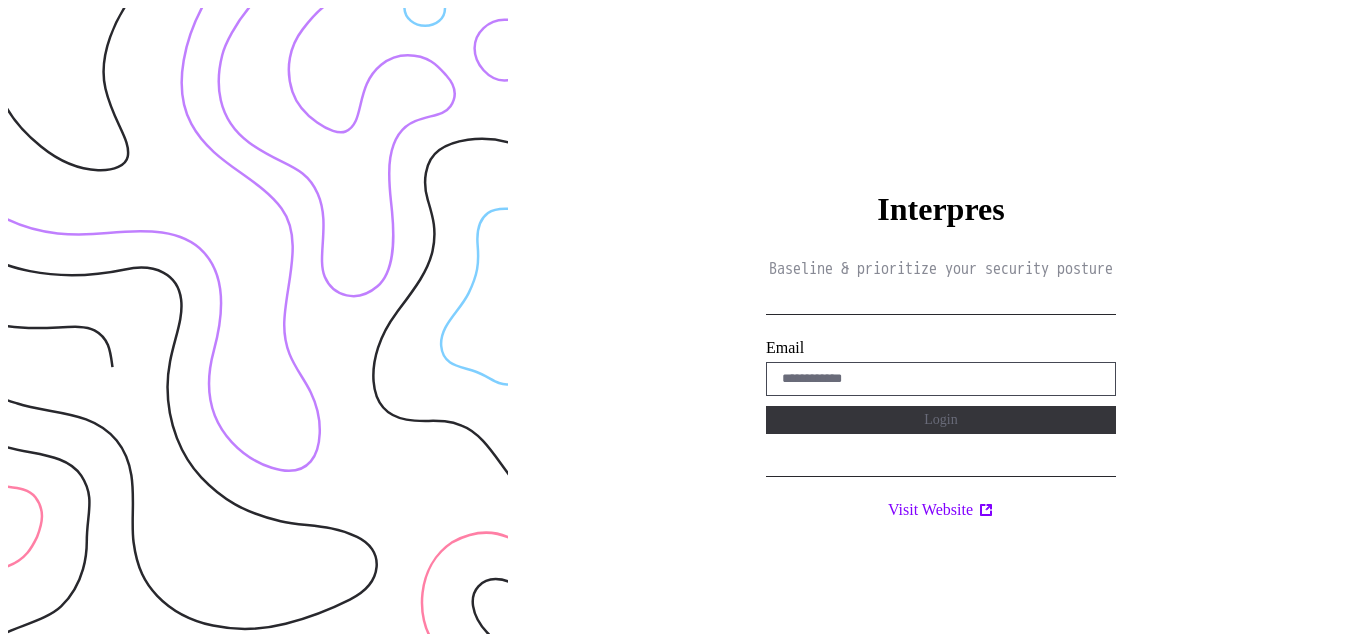 click on "Interpres Baseline & prioritize your security posture Email Login Visit Website" at bounding box center [941, 325] 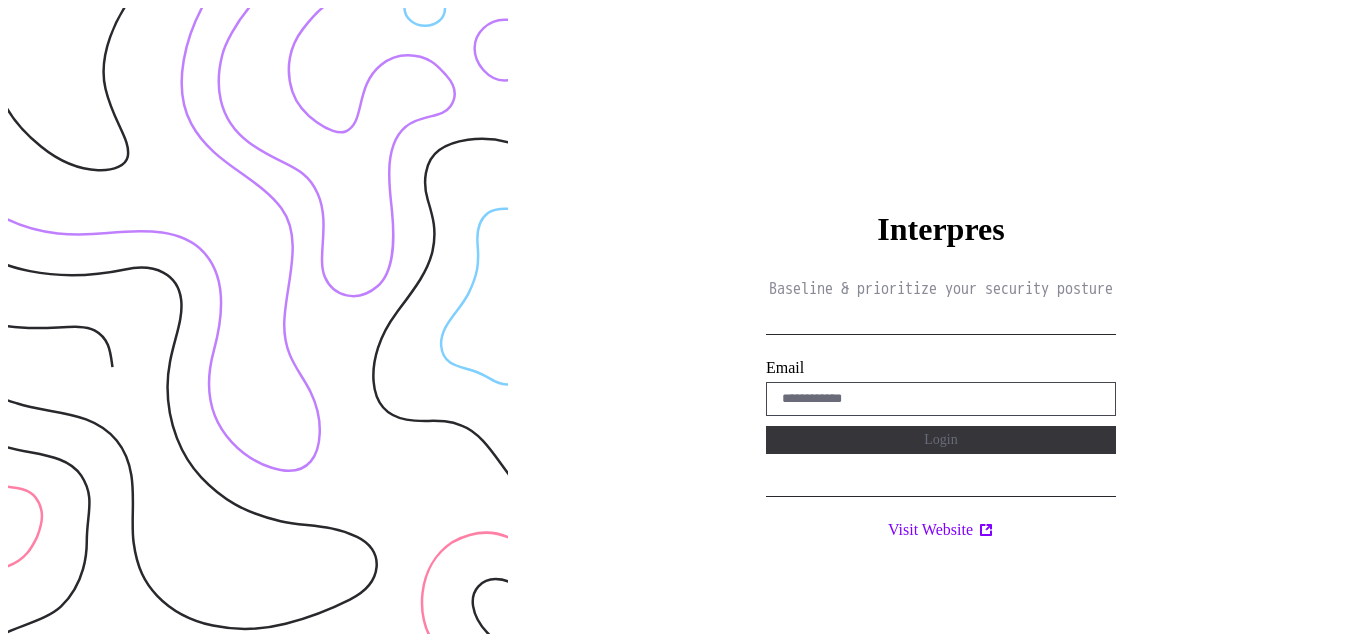 scroll, scrollTop: 0, scrollLeft: 0, axis: both 